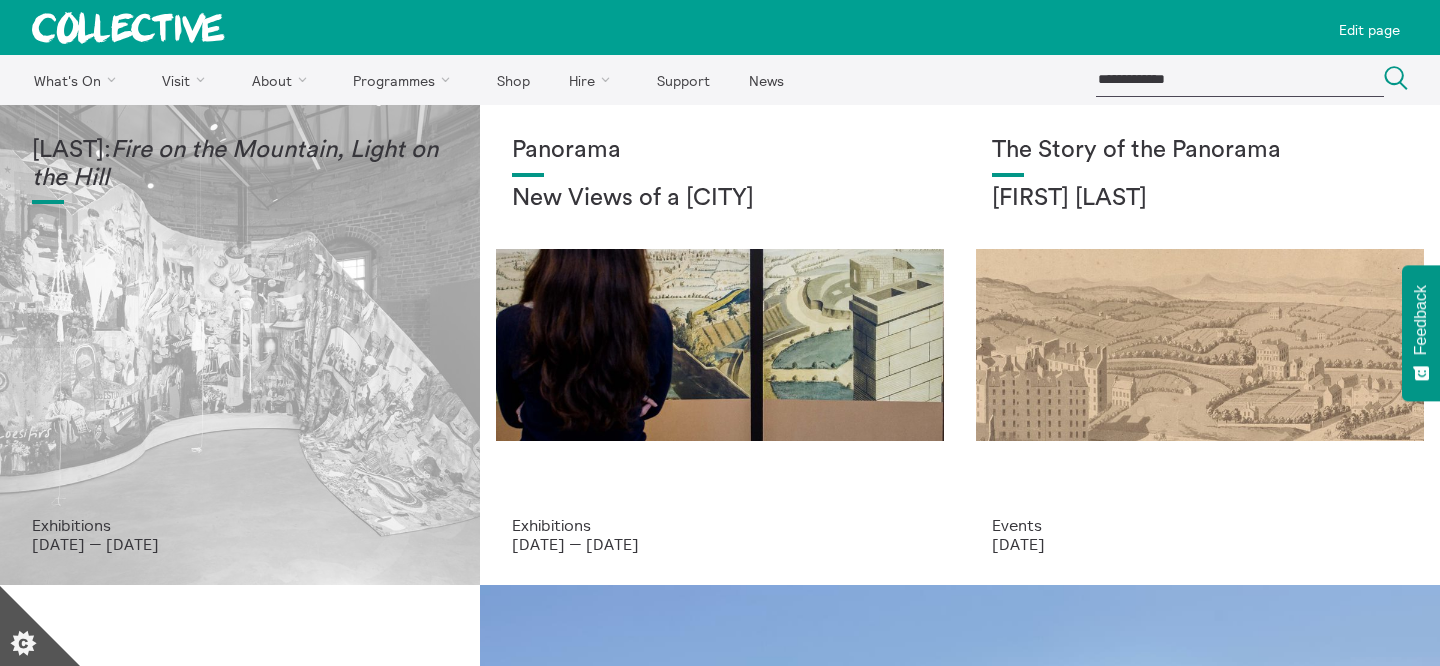 scroll, scrollTop: 0, scrollLeft: 0, axis: both 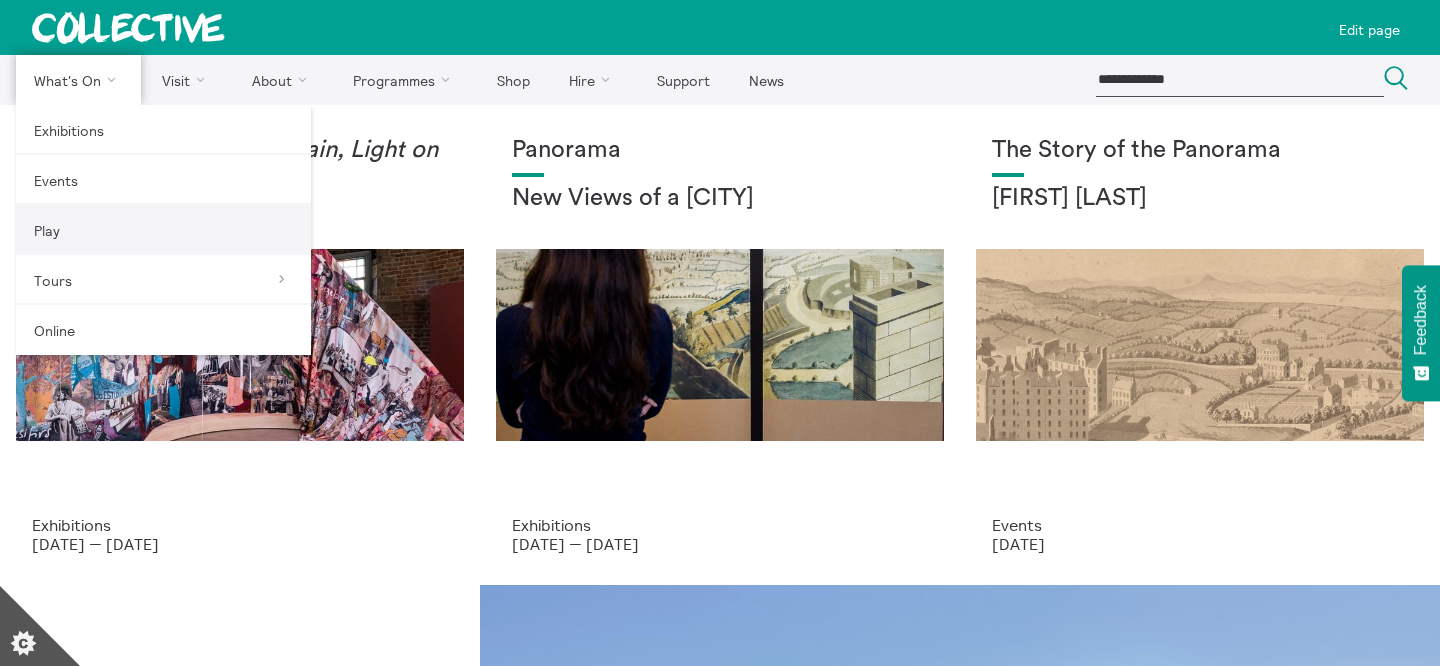 click on "Play" at bounding box center [163, 230] 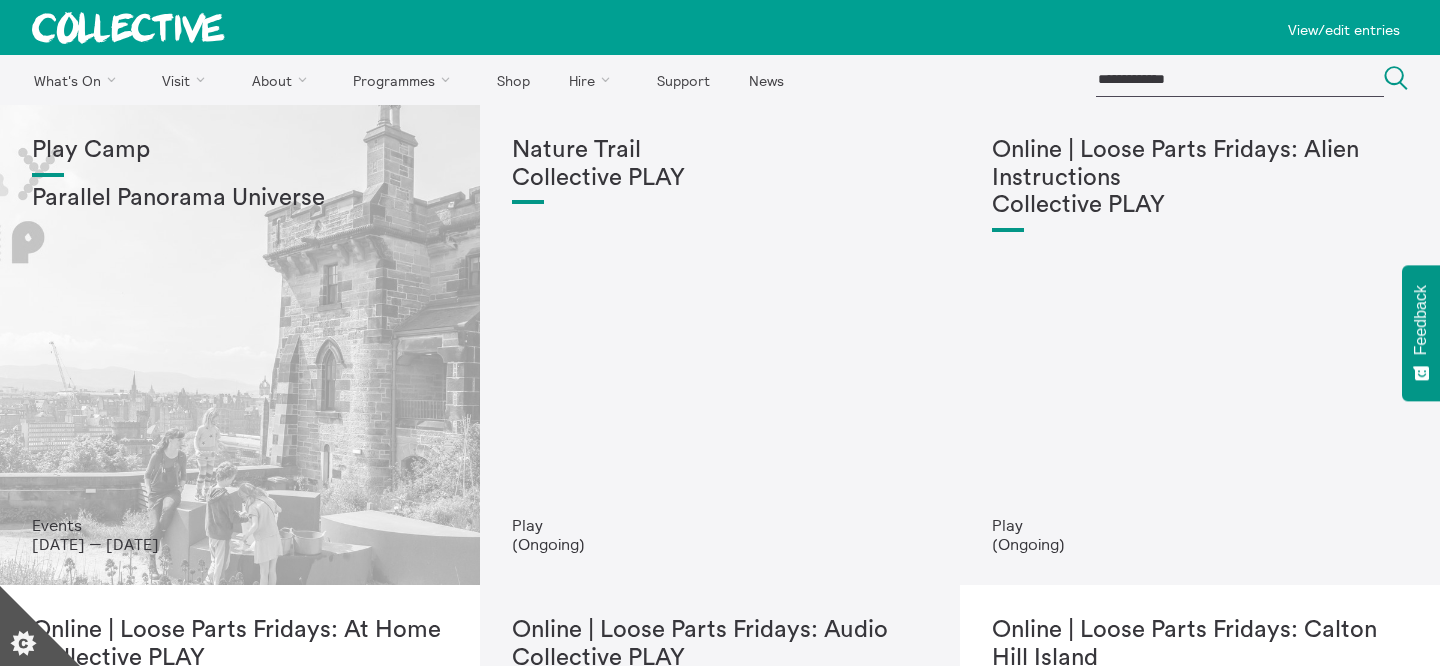 scroll, scrollTop: 0, scrollLeft: 0, axis: both 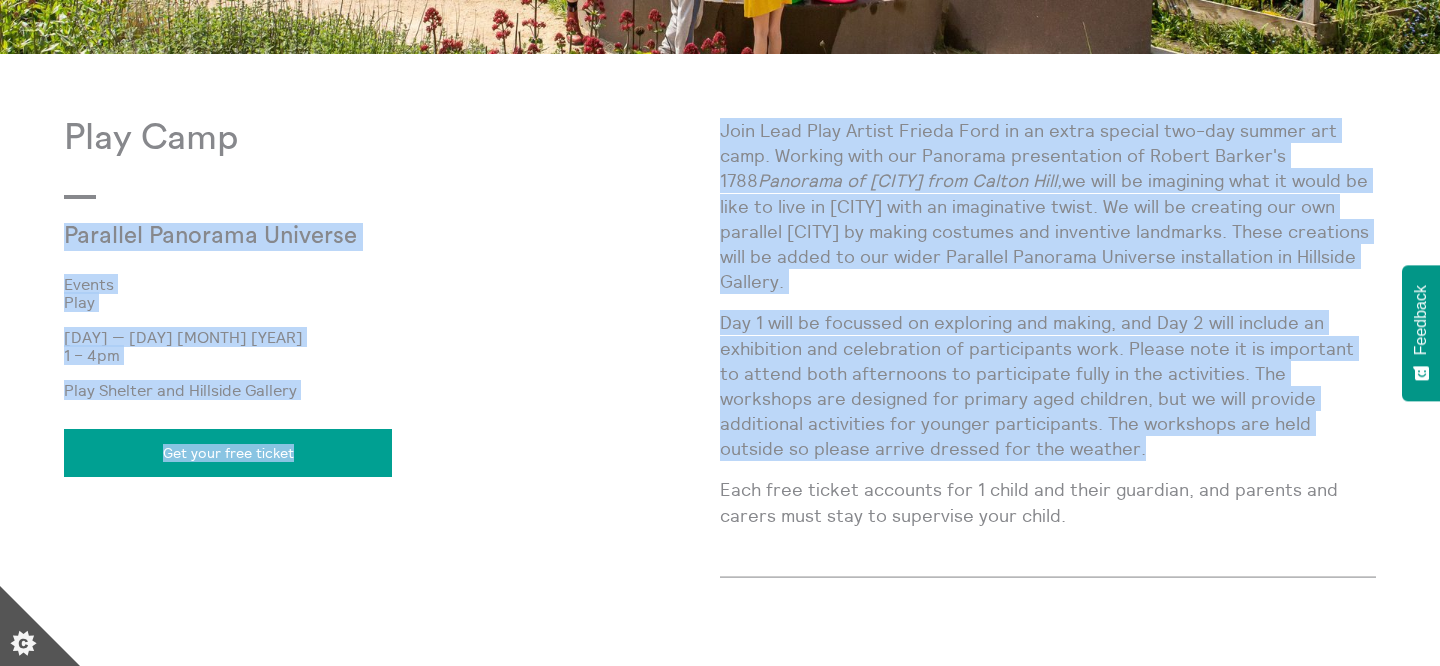 drag, startPoint x: 1015, startPoint y: 454, endPoint x: 719, endPoint y: 136, distance: 434.44217 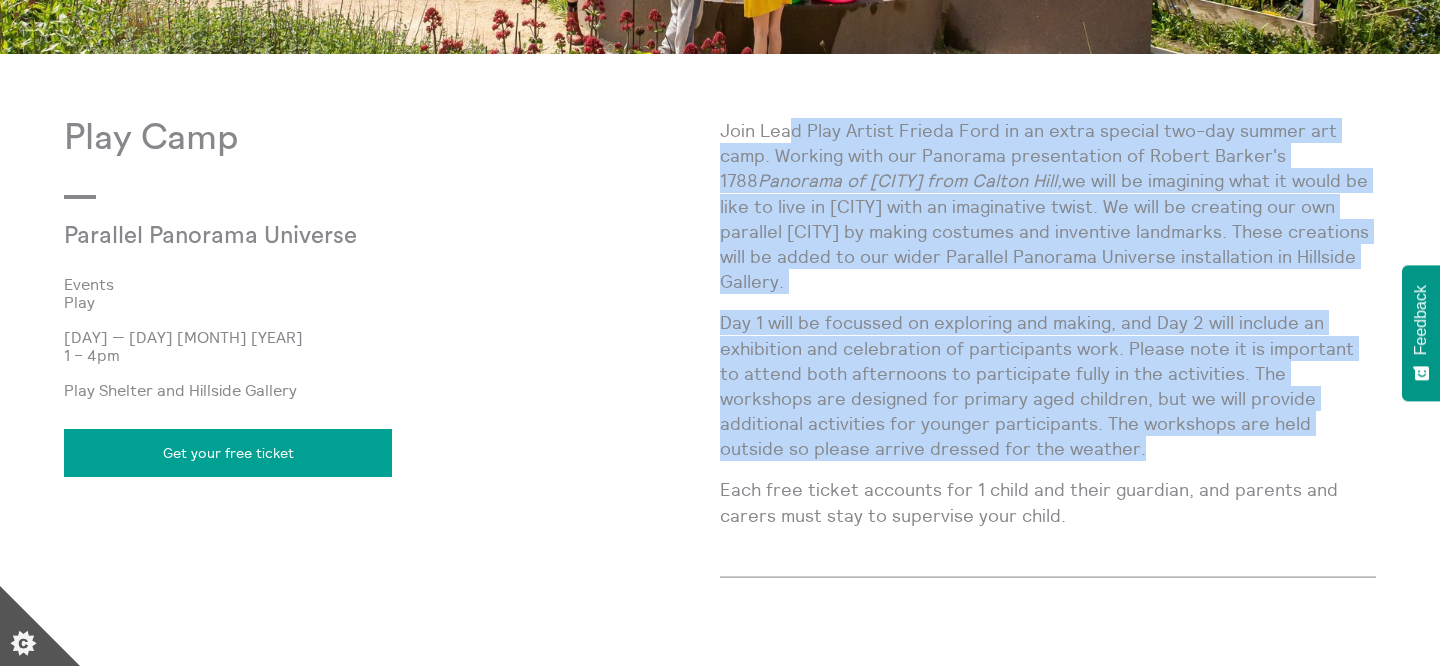 drag, startPoint x: 790, startPoint y: 126, endPoint x: 1018, endPoint y: 439, distance: 387.23764 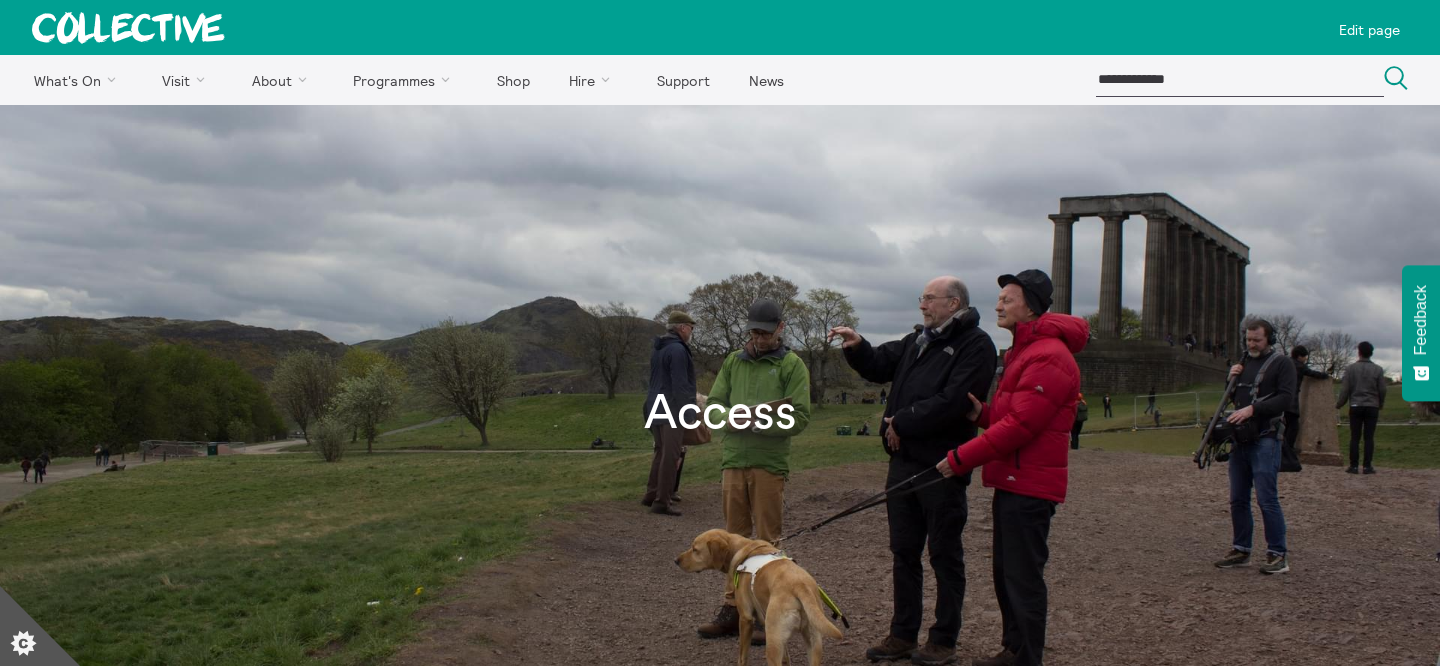 scroll, scrollTop: 0, scrollLeft: 0, axis: both 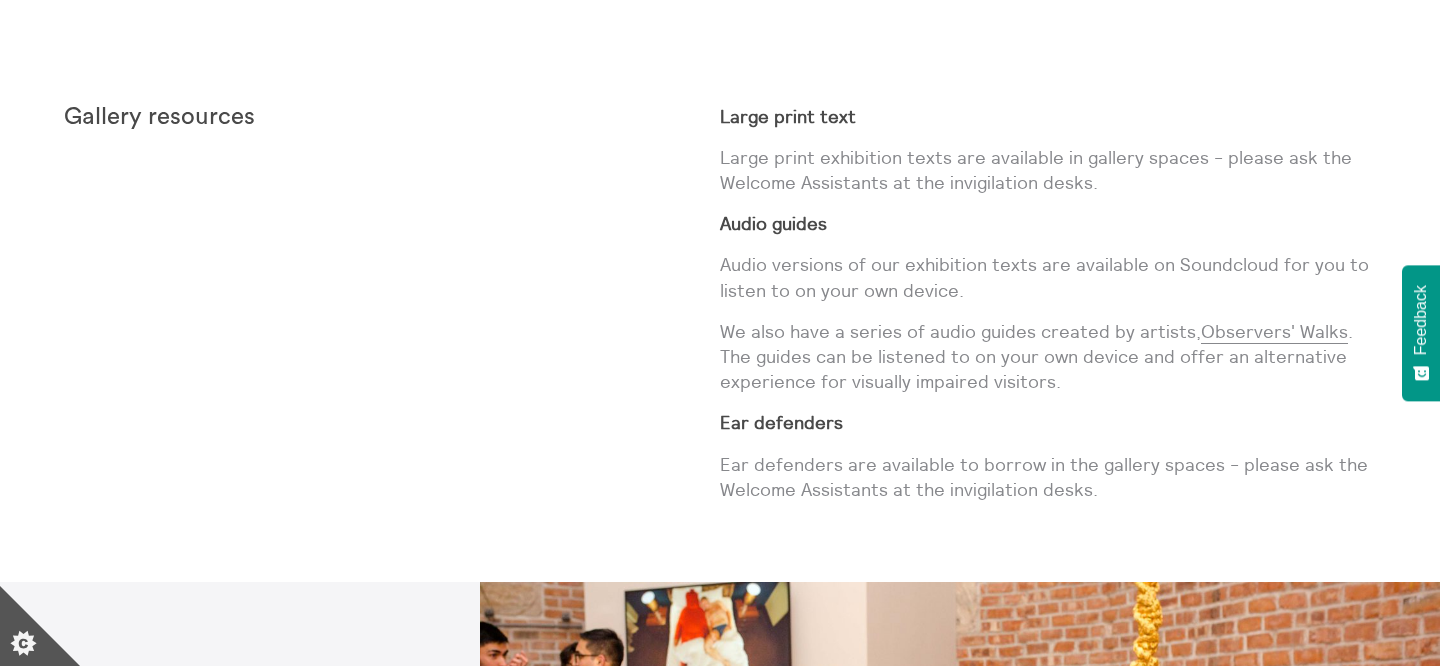click on "Audio versions of our exhibition texts are available on Soundcloud for you to listen to on your own device." at bounding box center [1048, 277] 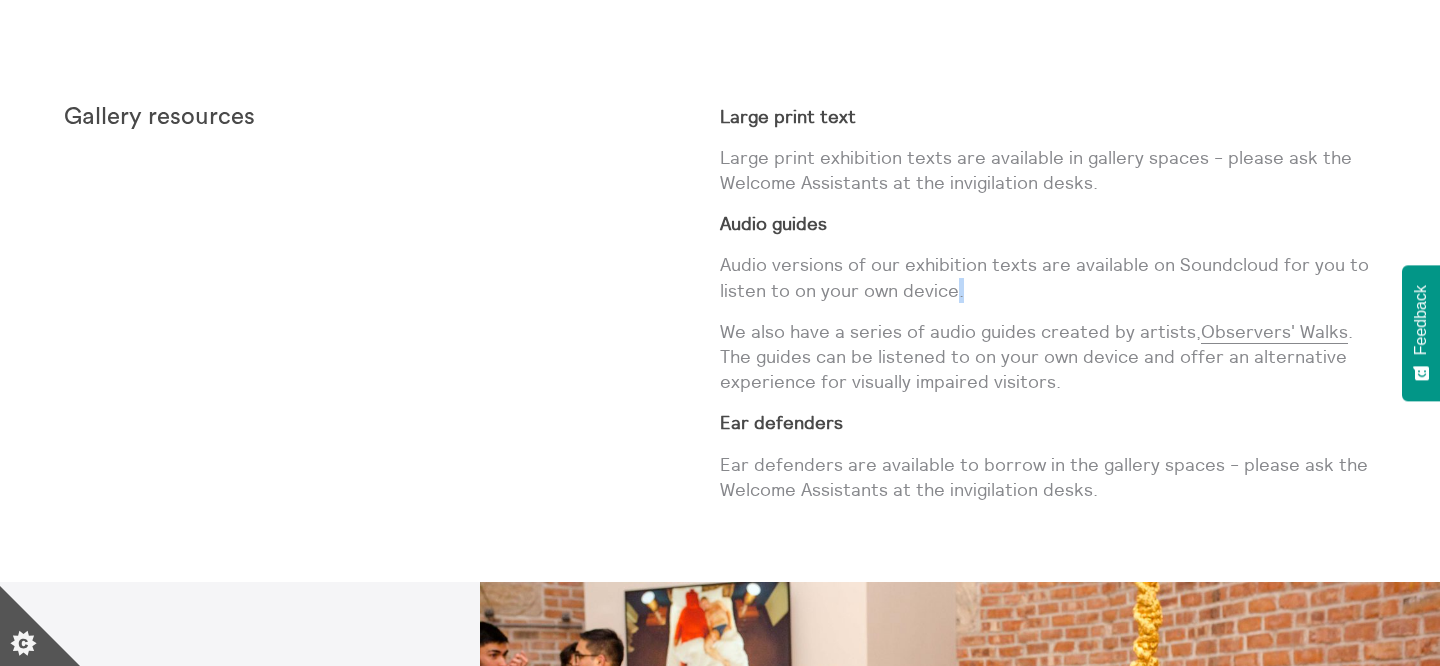 click on "Audio versions of our exhibition texts are available on Soundcloud for you to listen to on your own device." at bounding box center (1048, 277) 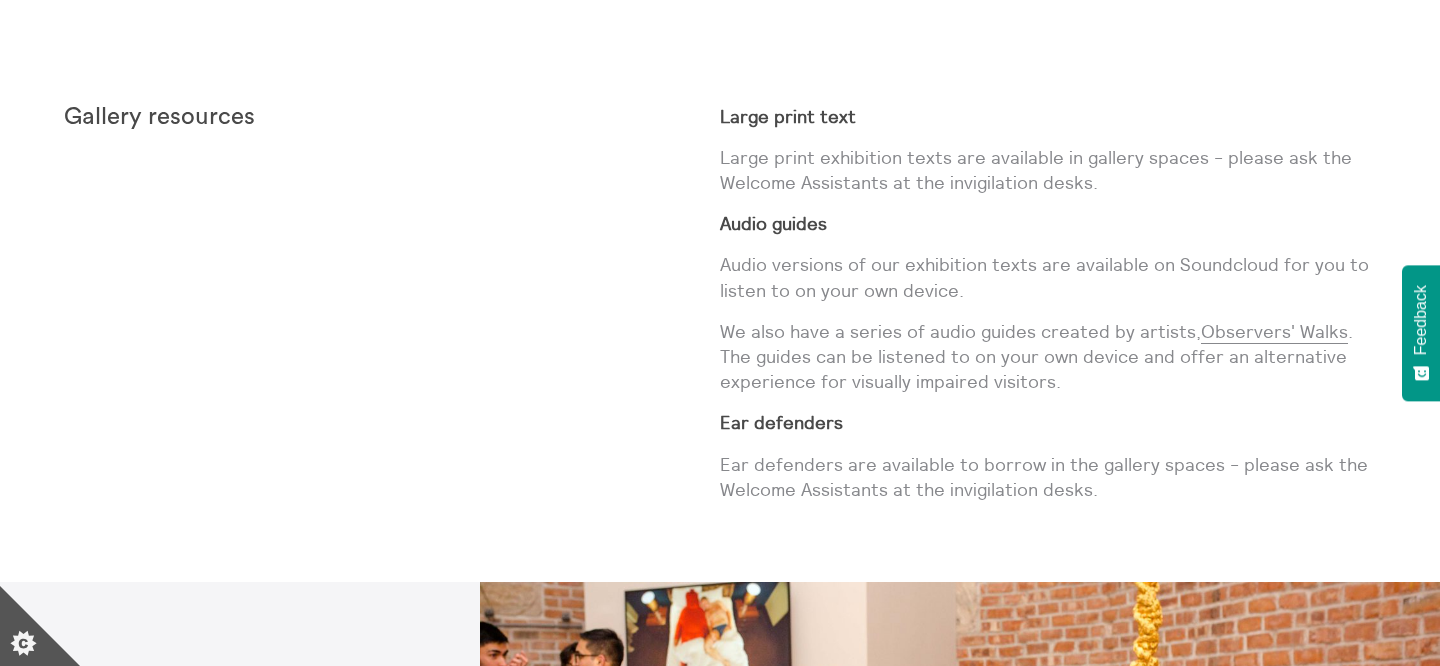 click on "Audio versions of our exhibition texts are available on Soundcloud for you to listen to on your own device." at bounding box center (1048, 277) 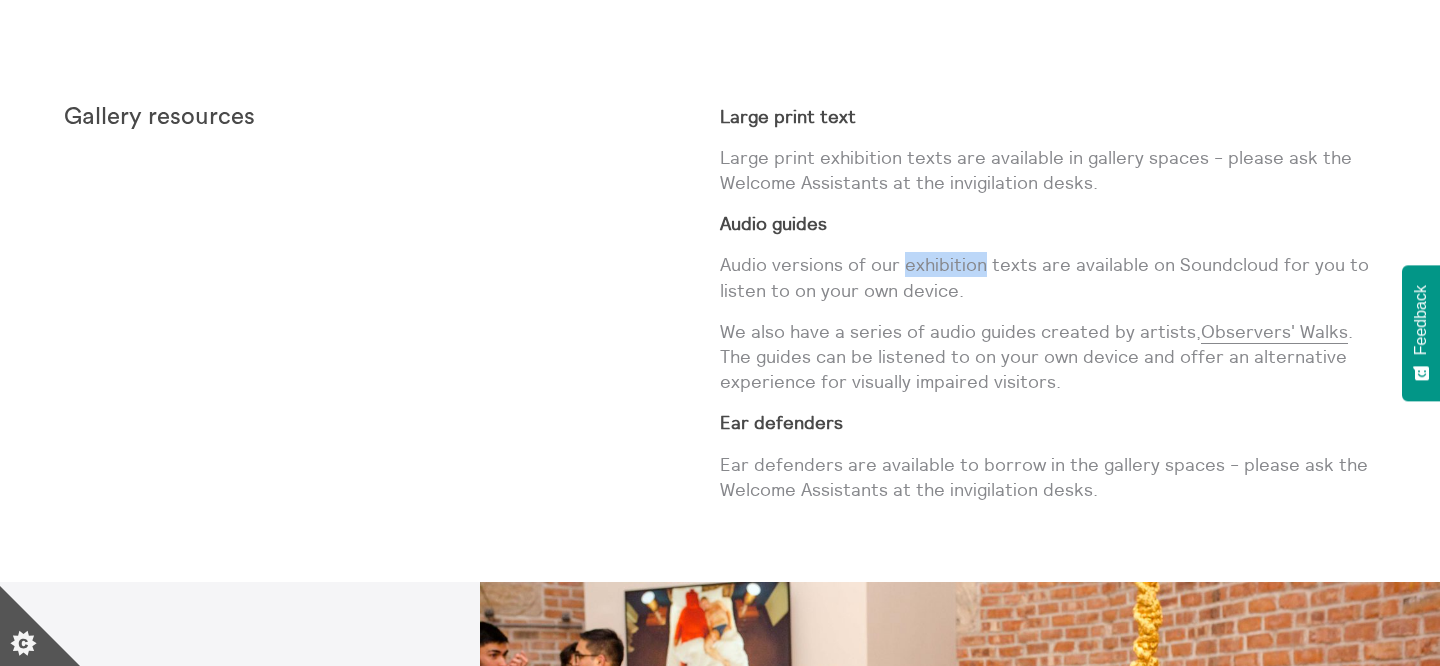 click on "Audio versions of our exhibition texts are available on Soundcloud for you to listen to on your own device." at bounding box center (1048, 277) 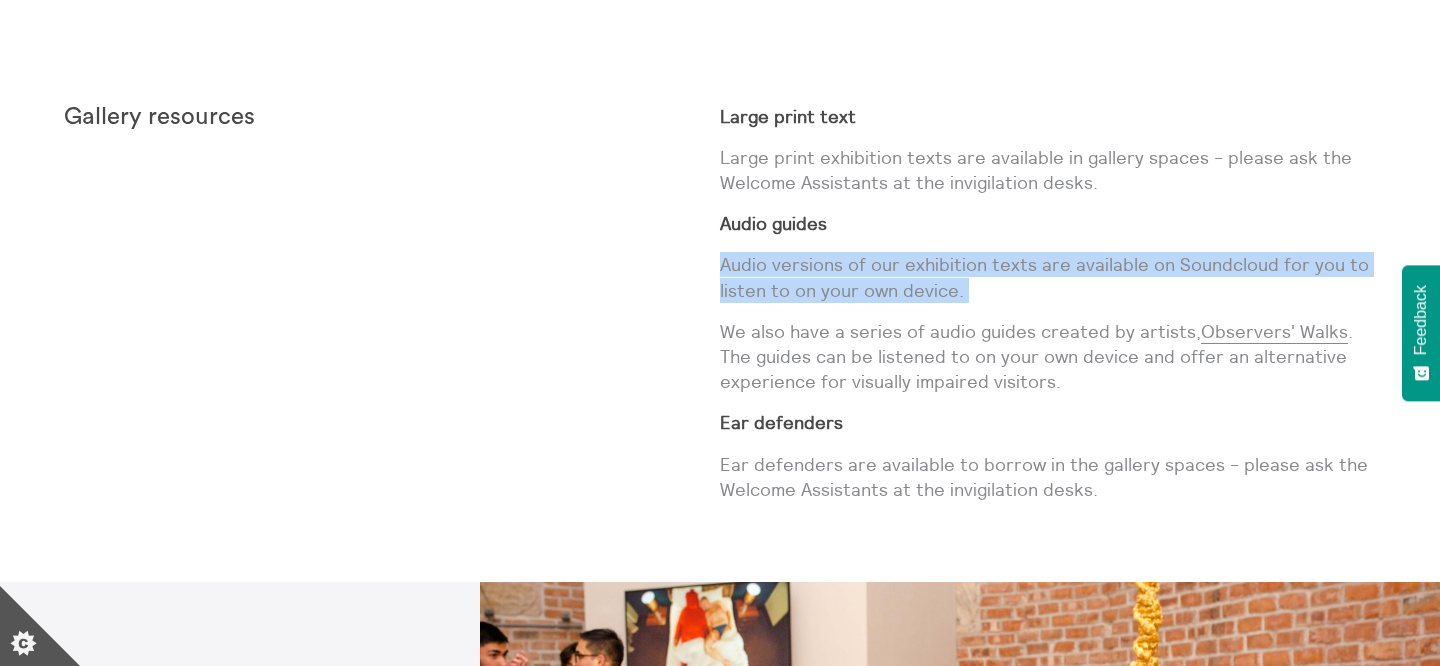 click on "We also have a series of audio guides created by artists,  Observers' Walks . The guides can be listened to on your own device and offer an alternative experience for visually impaired visitors." at bounding box center [1048, 357] 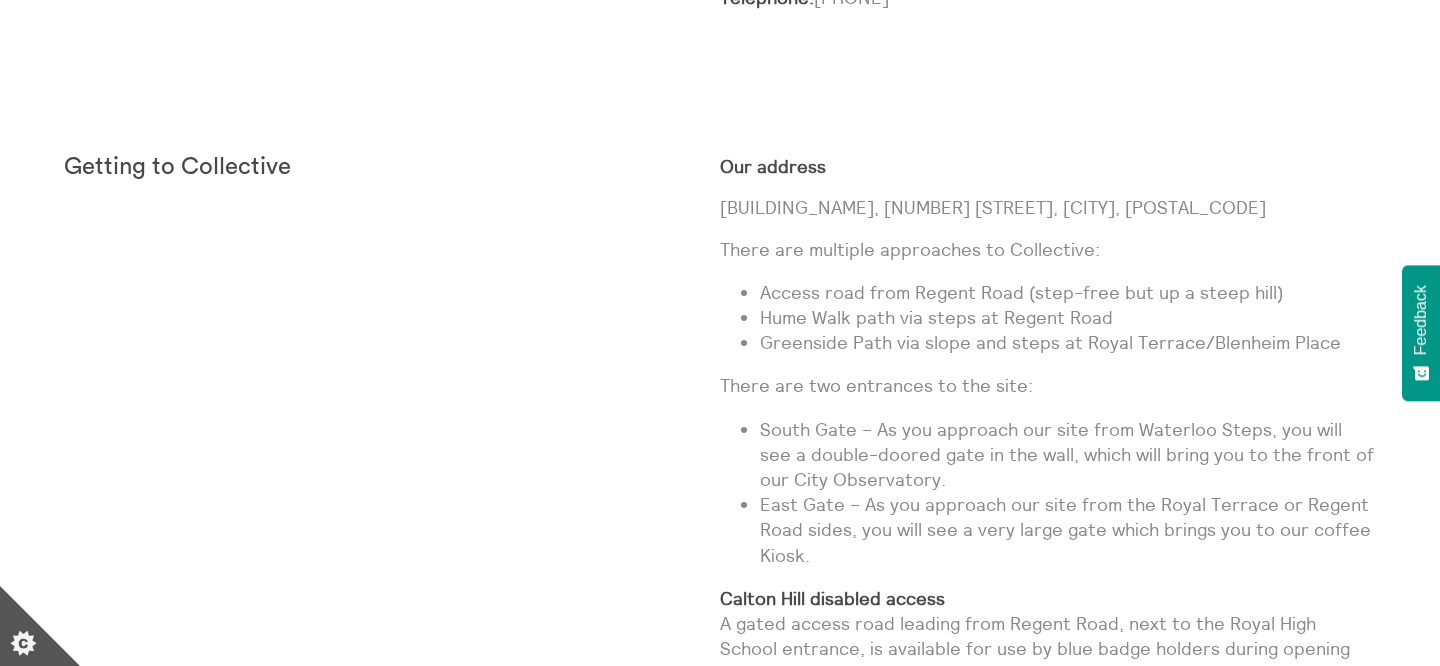 scroll, scrollTop: 0, scrollLeft: 0, axis: both 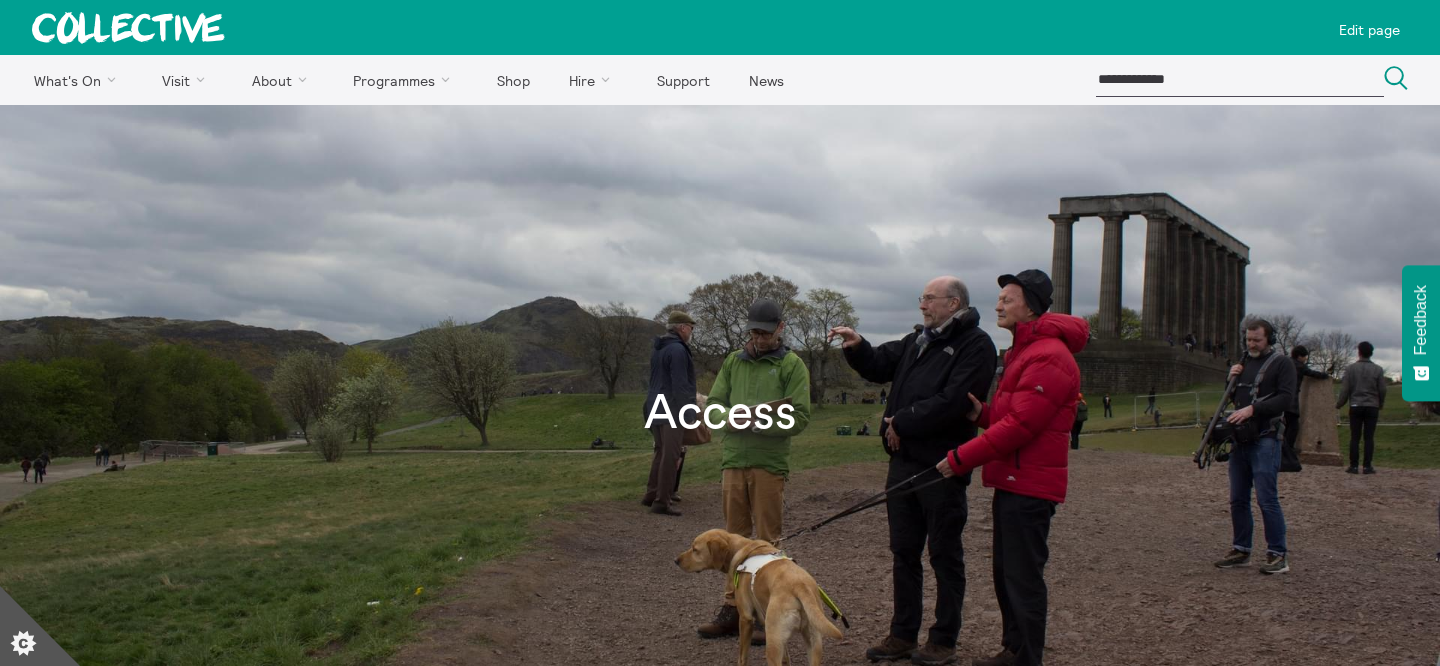 click 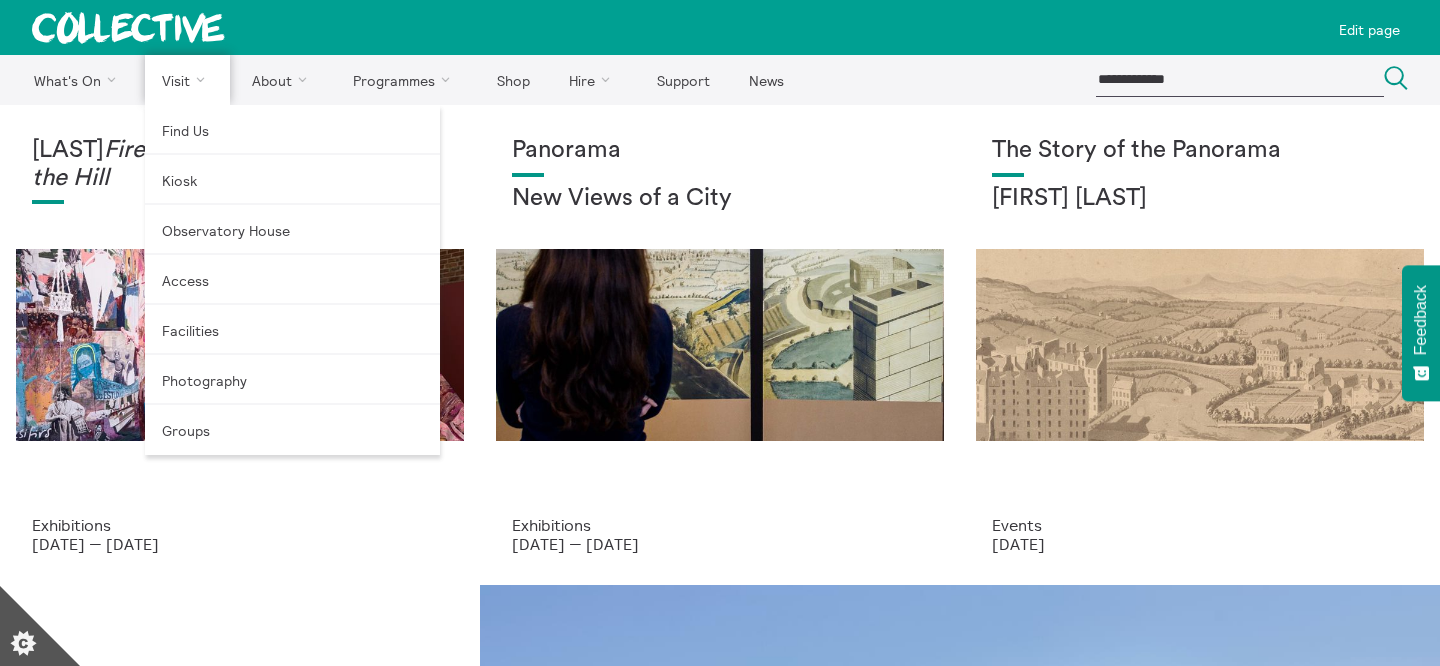 scroll, scrollTop: 0, scrollLeft: 0, axis: both 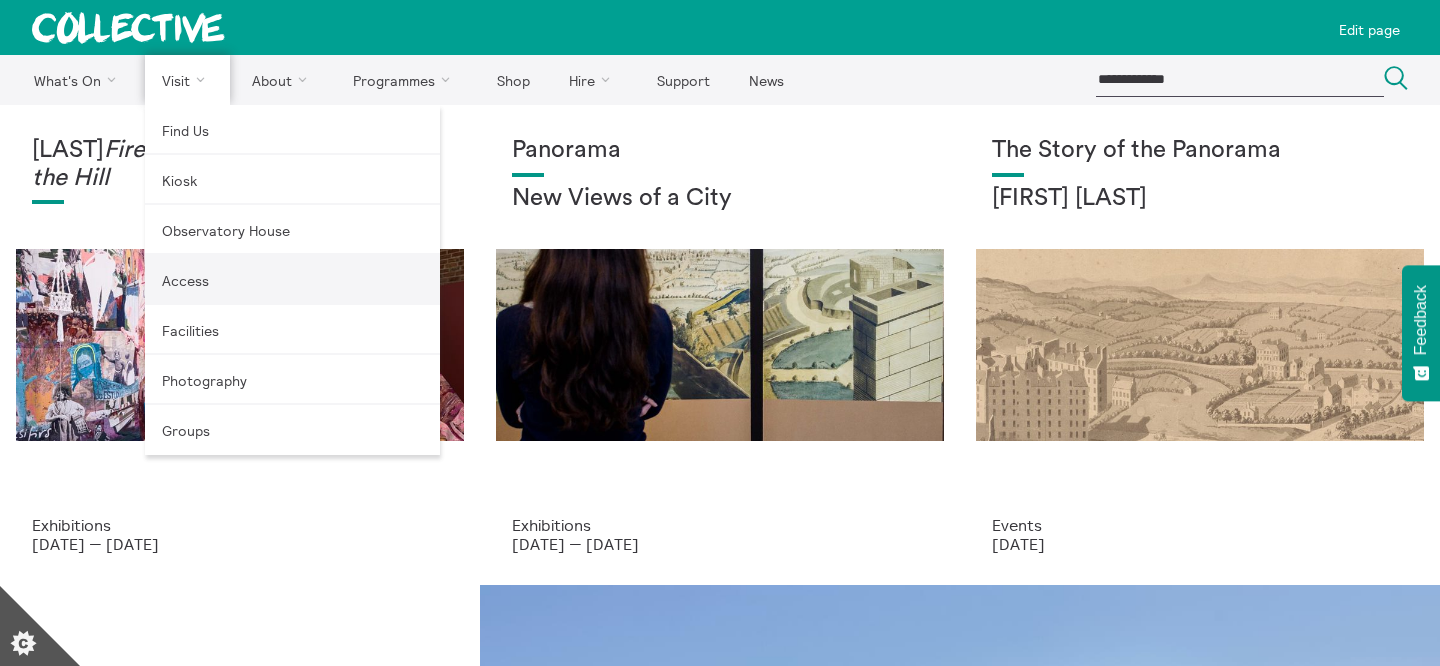 click on "Access" at bounding box center [292, 280] 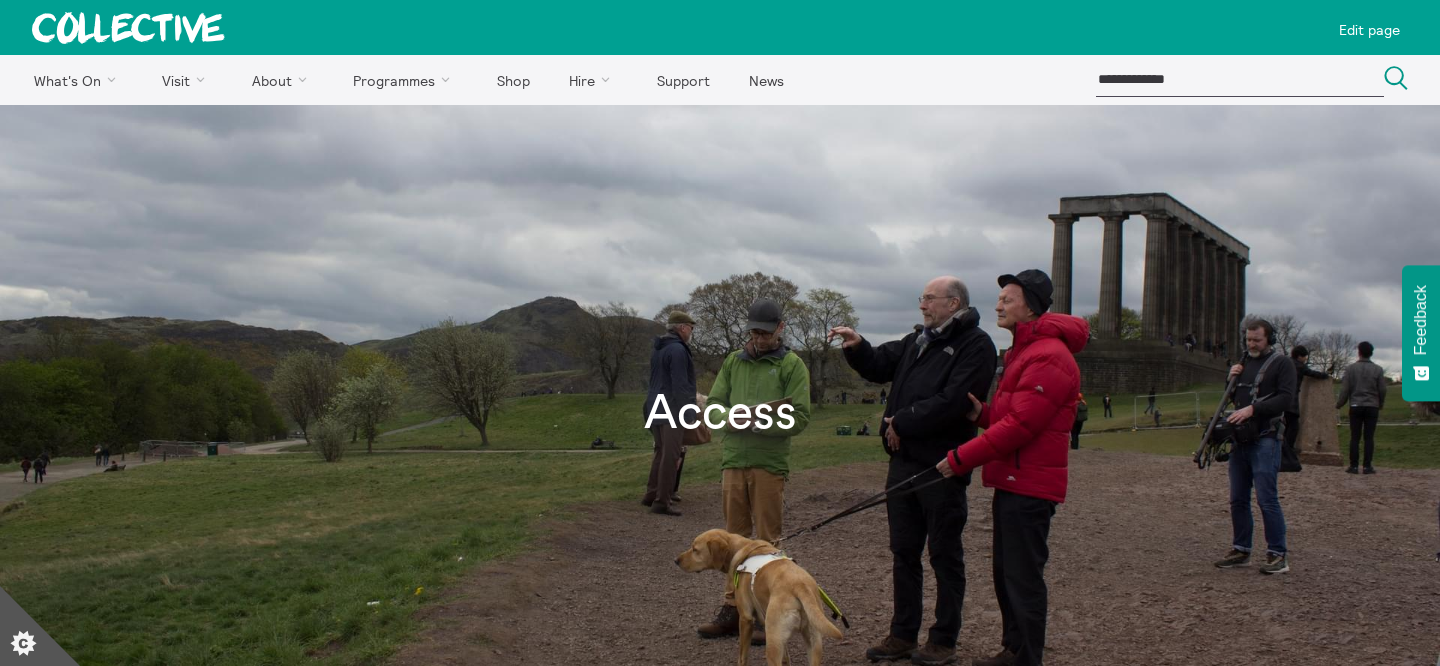 scroll, scrollTop: 0, scrollLeft: 0, axis: both 